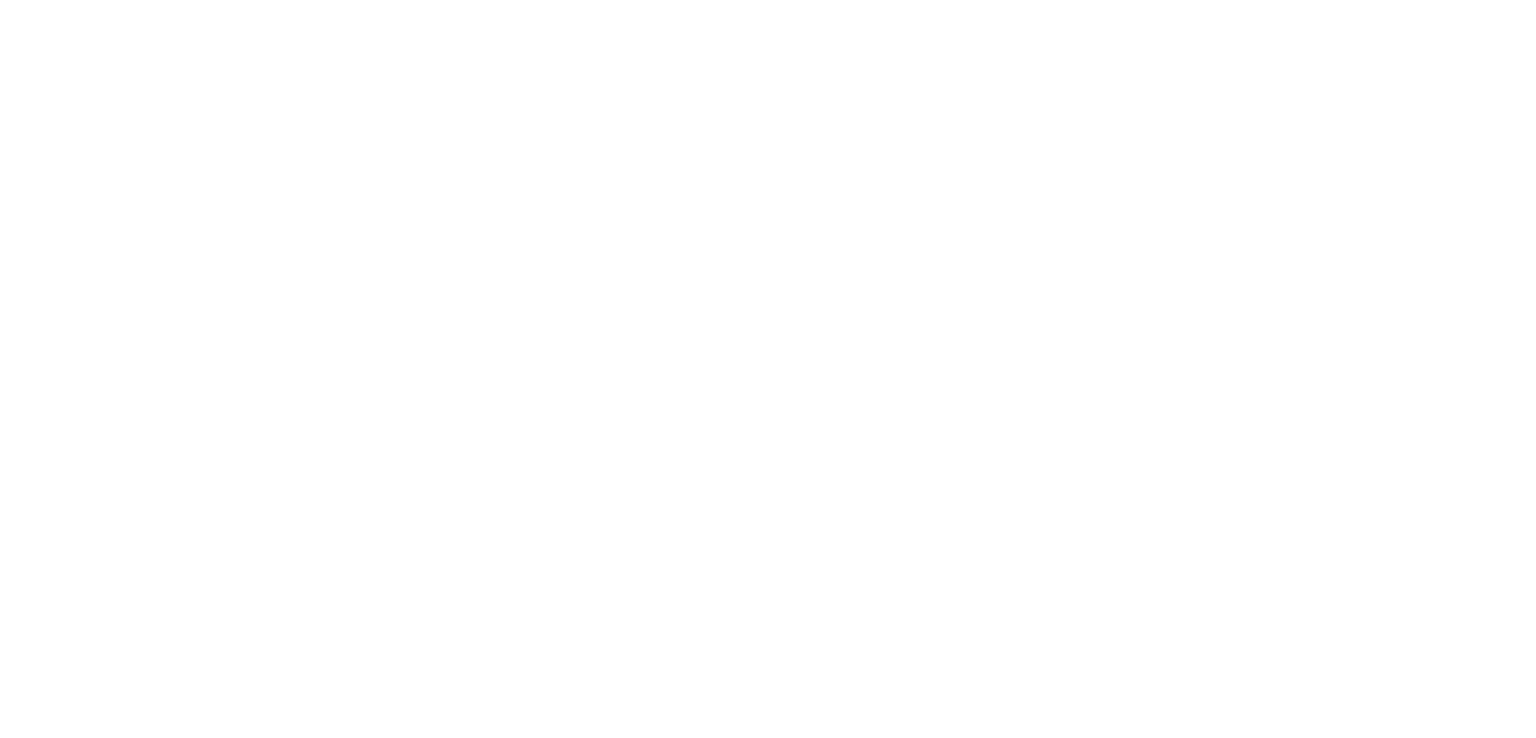 scroll, scrollTop: 0, scrollLeft: 0, axis: both 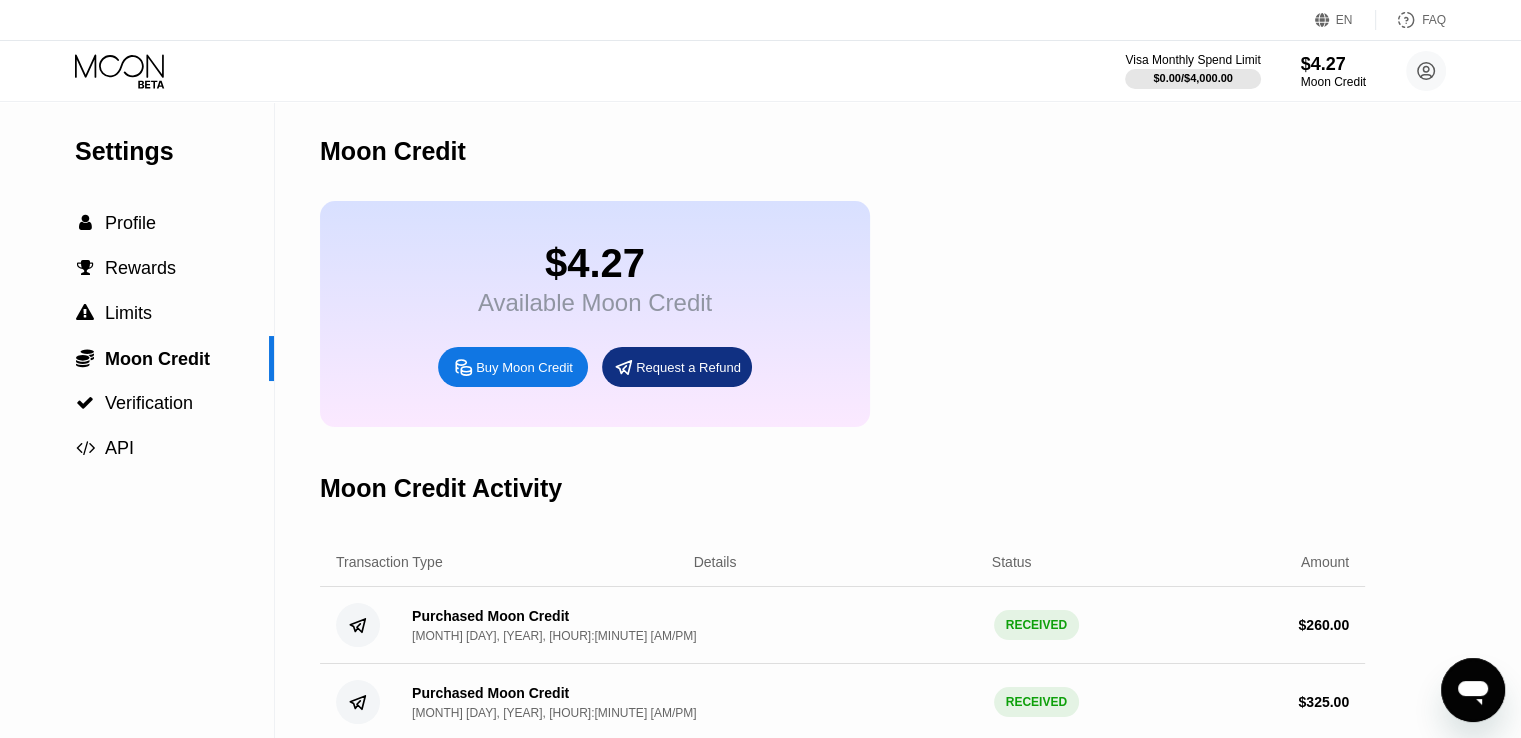 click on "Buy Moon Credit" at bounding box center [524, 367] 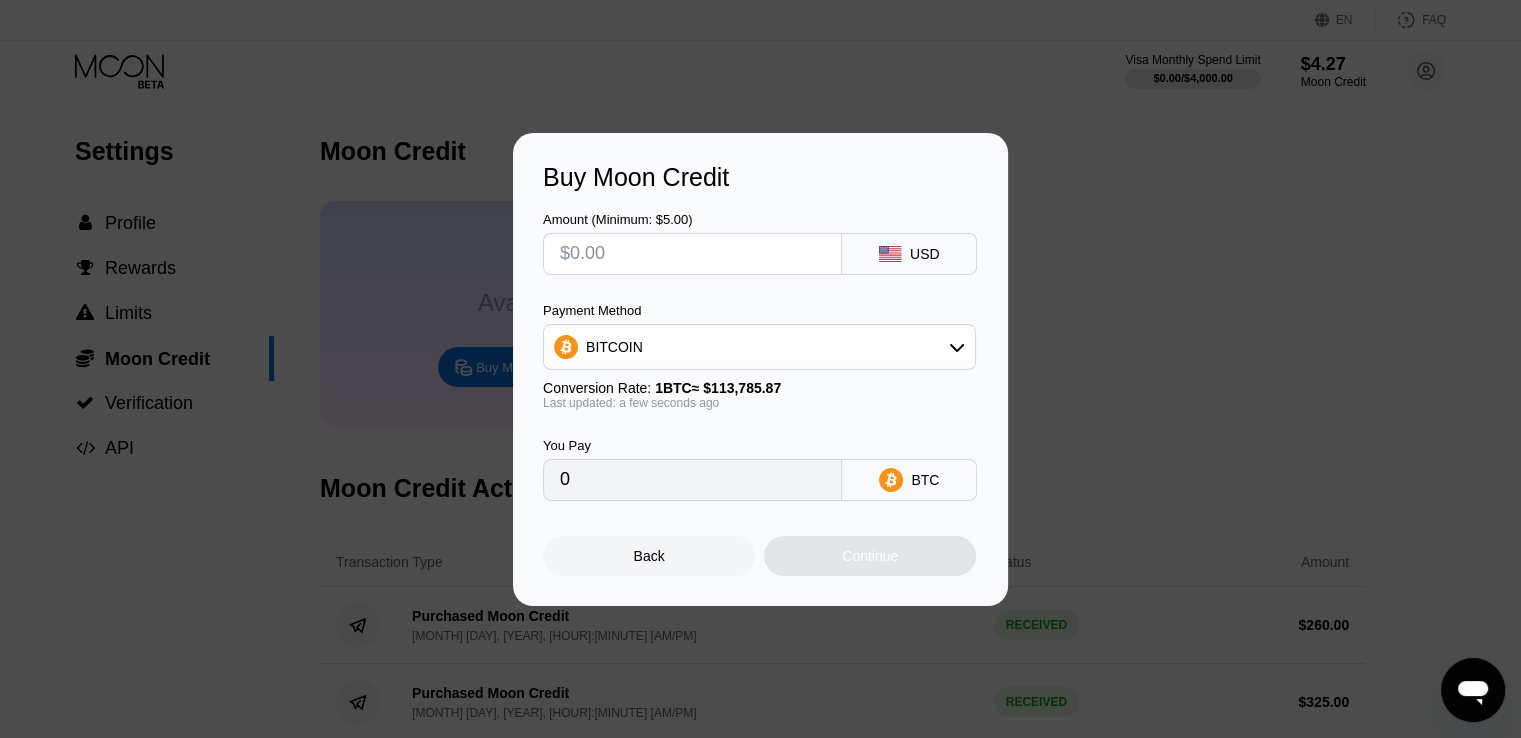 click at bounding box center [692, 254] 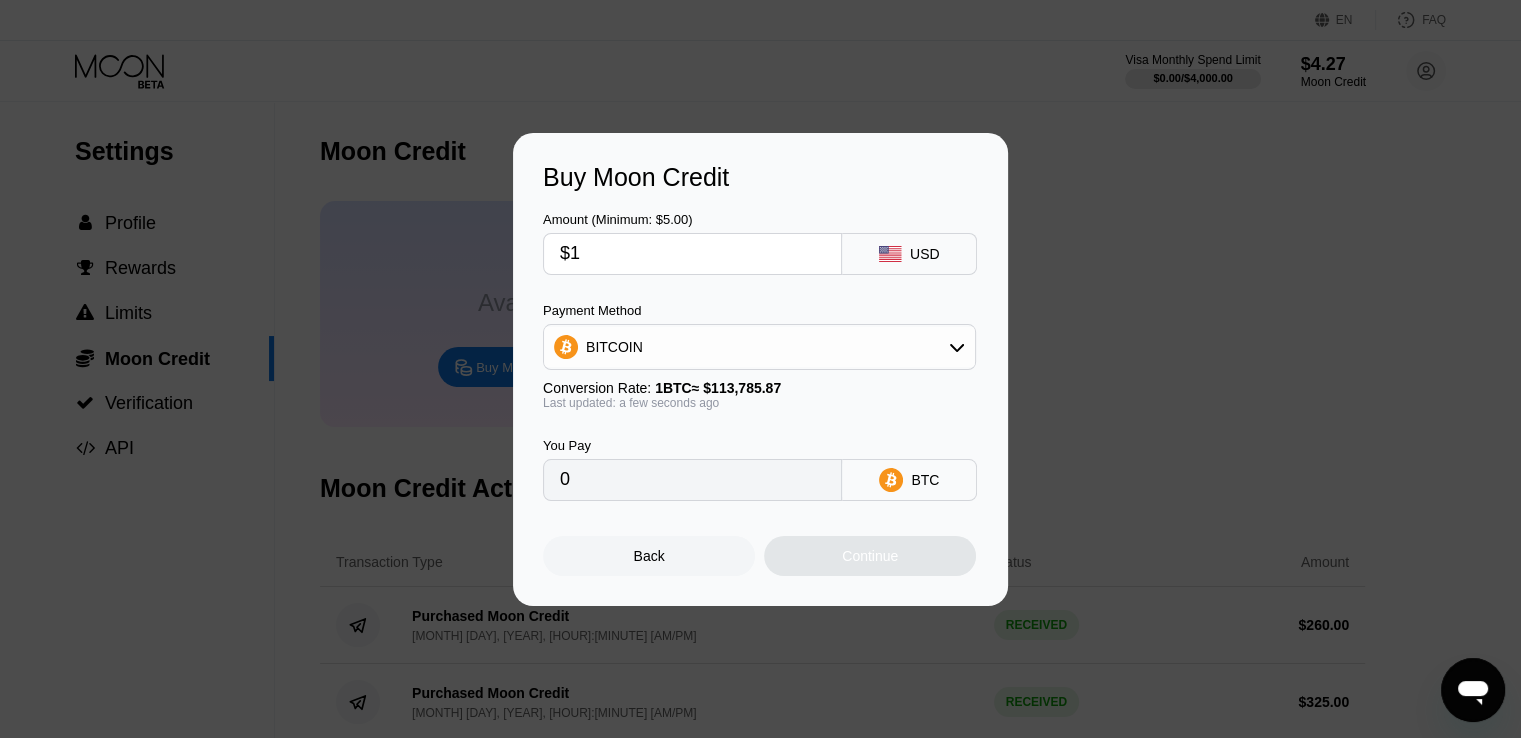 type on "$10" 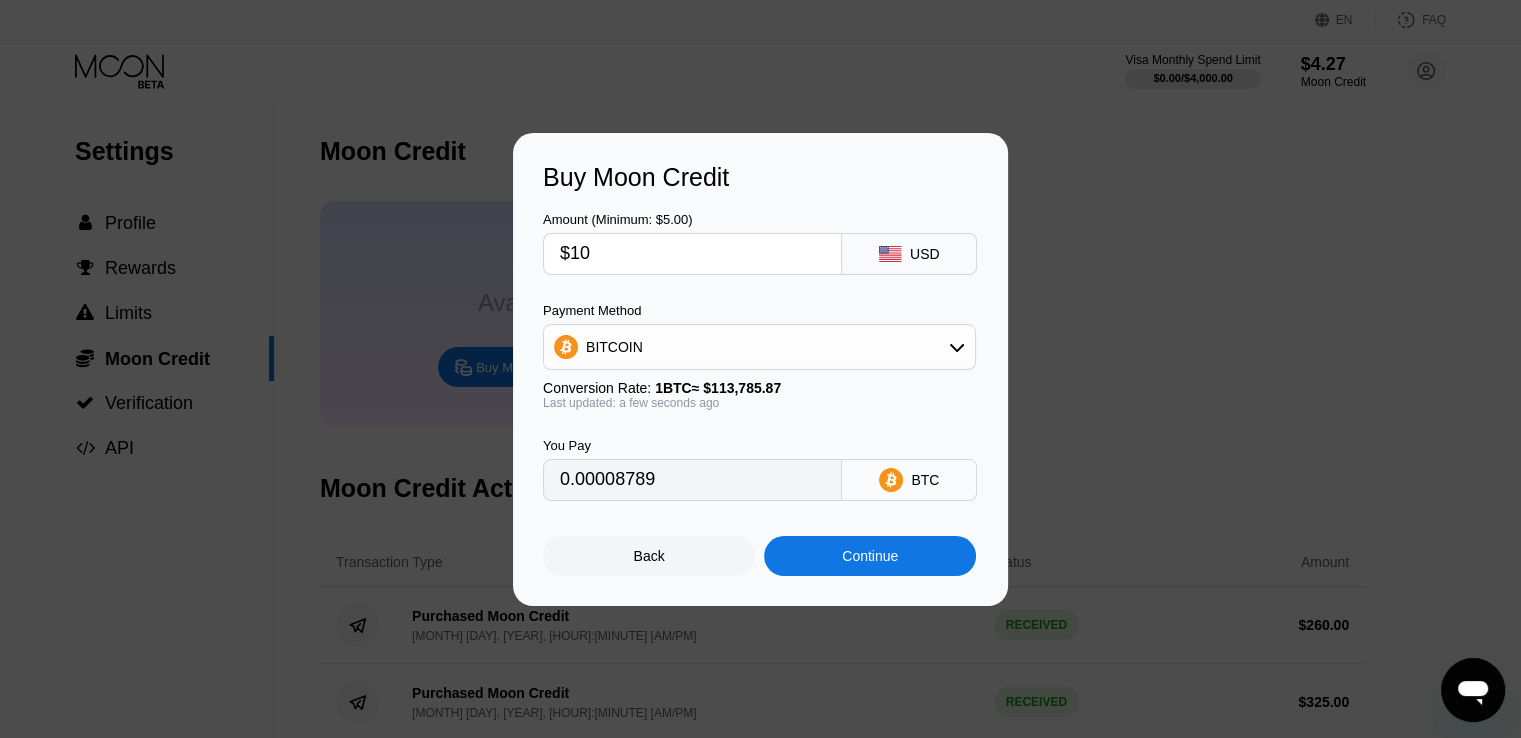 type on "0.00008789" 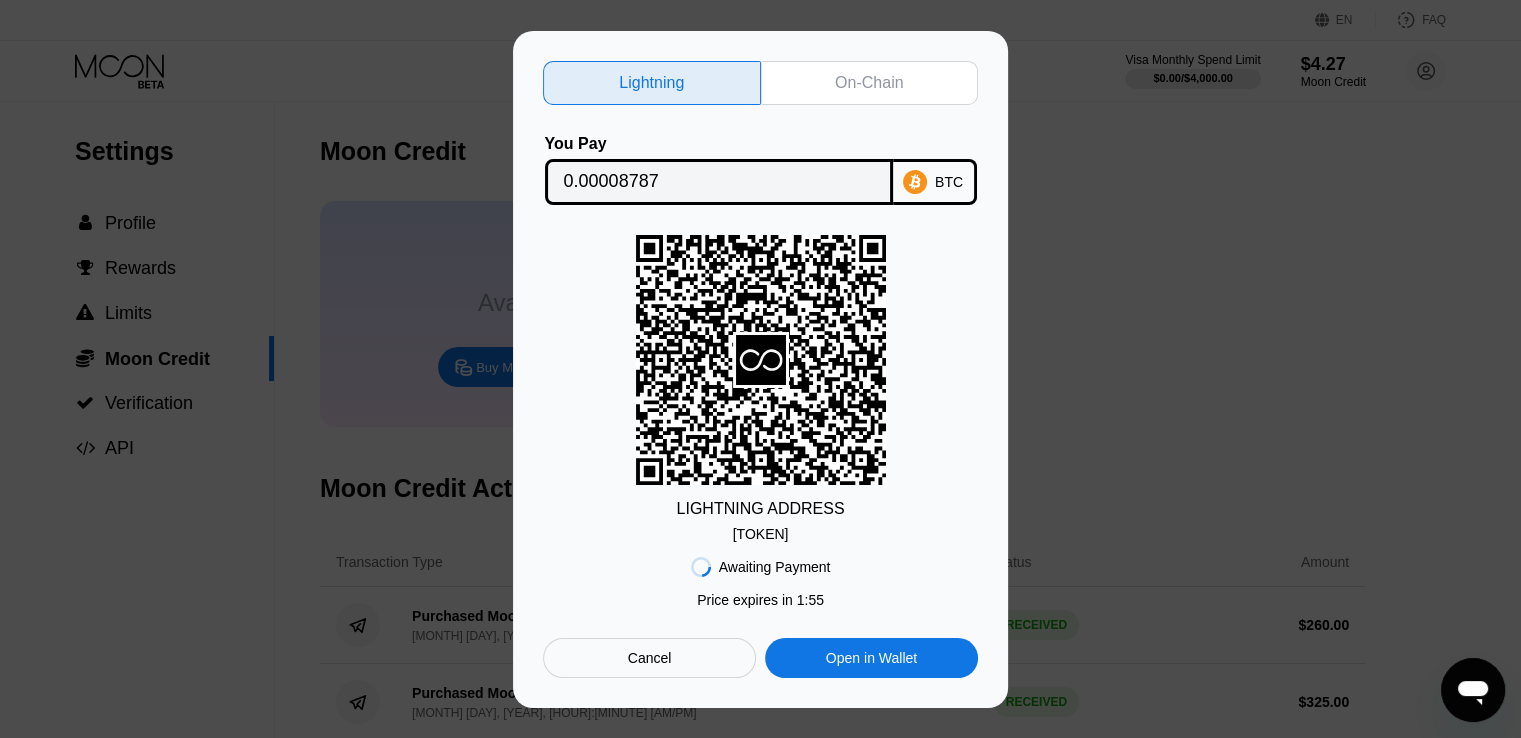 click on "lnbc87870n1p5fr...vrzfjkdqplsmpcv" at bounding box center [761, 534] 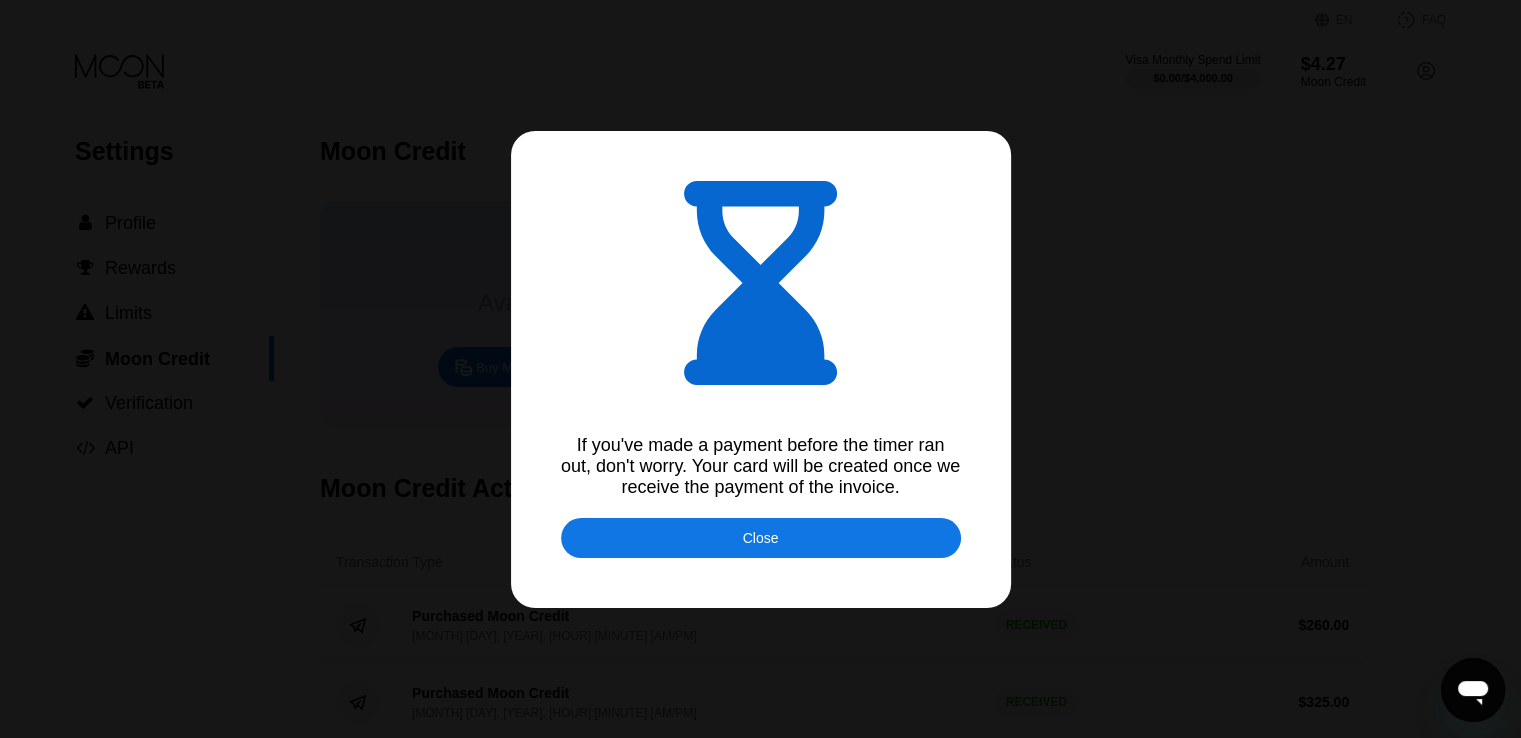 type on "0.00008787" 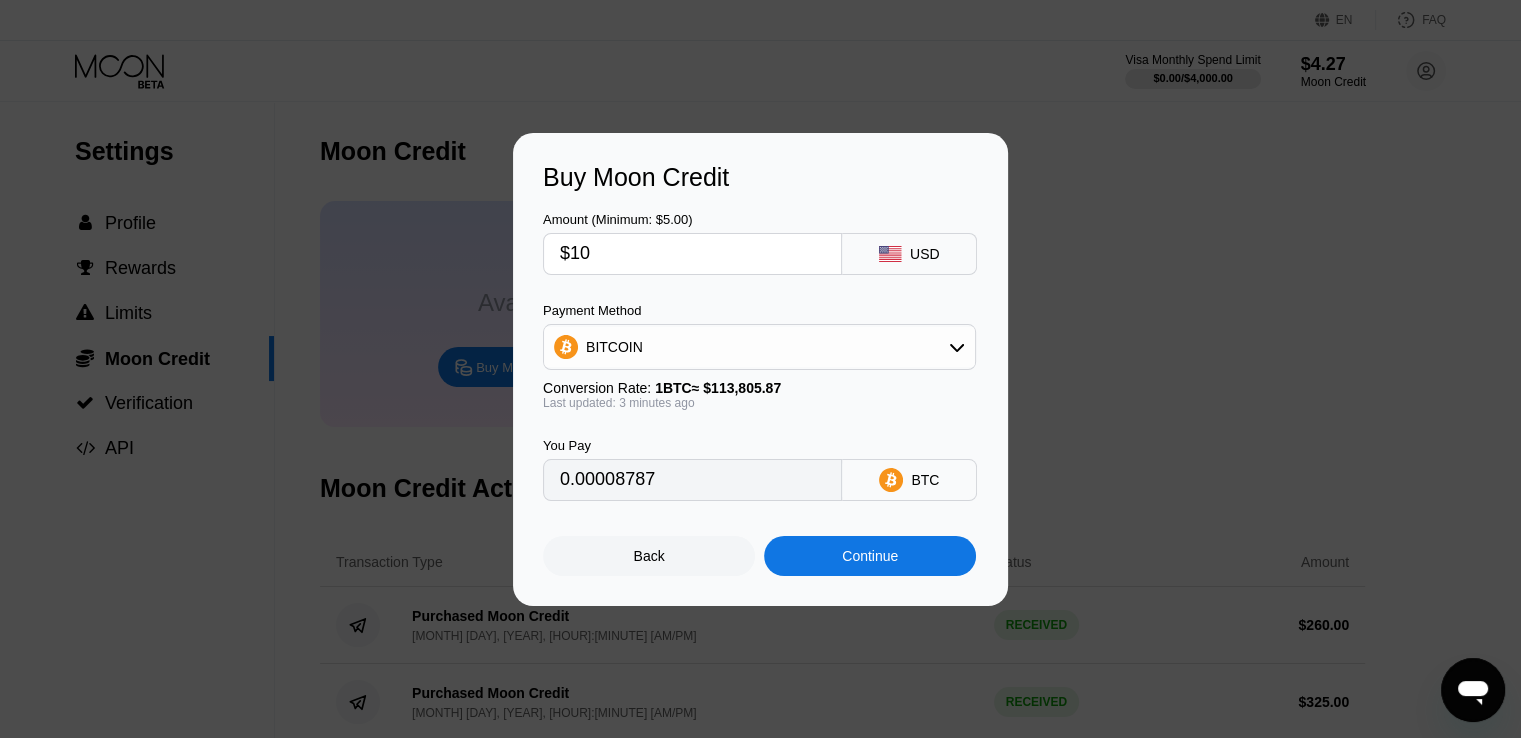 click on "Back" at bounding box center [649, 556] 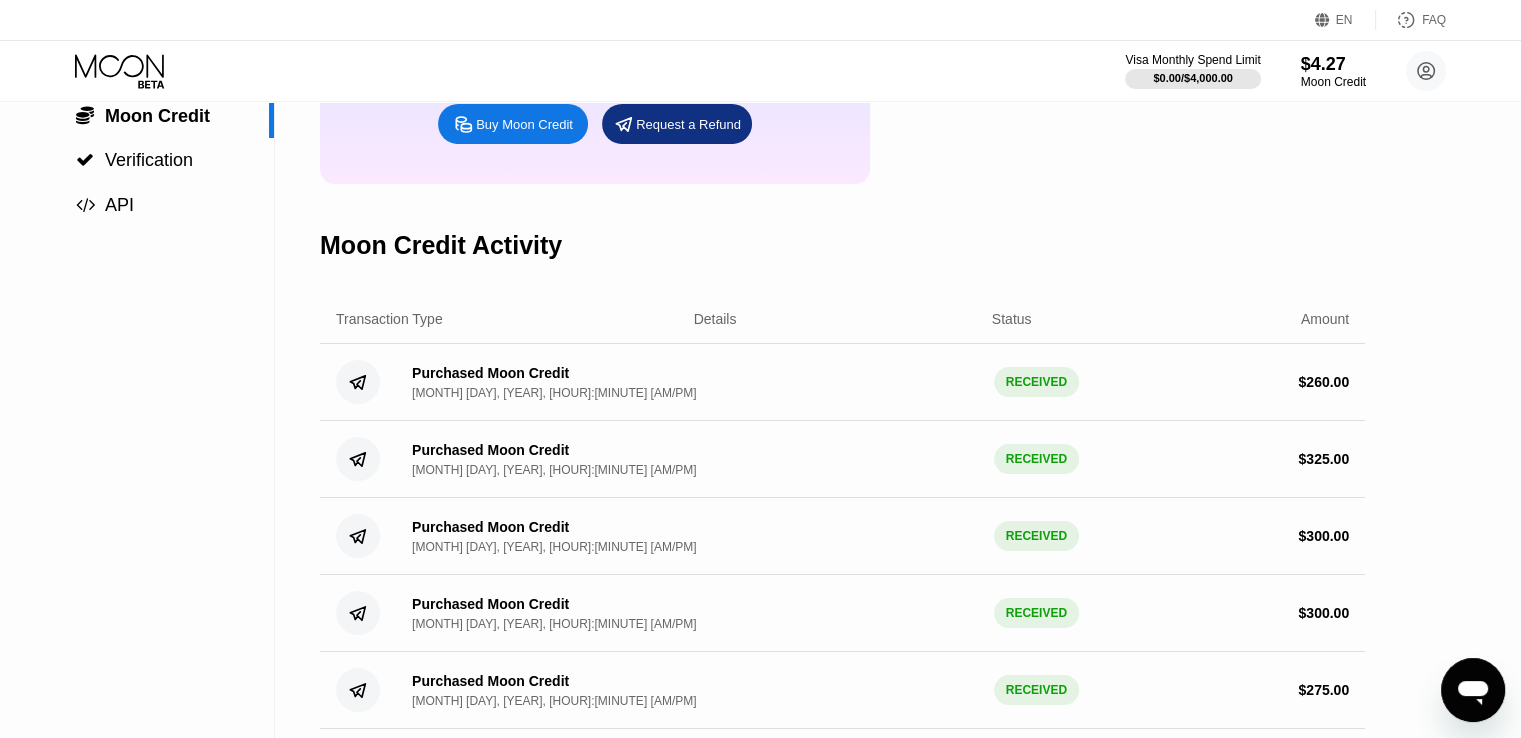 scroll, scrollTop: 0, scrollLeft: 0, axis: both 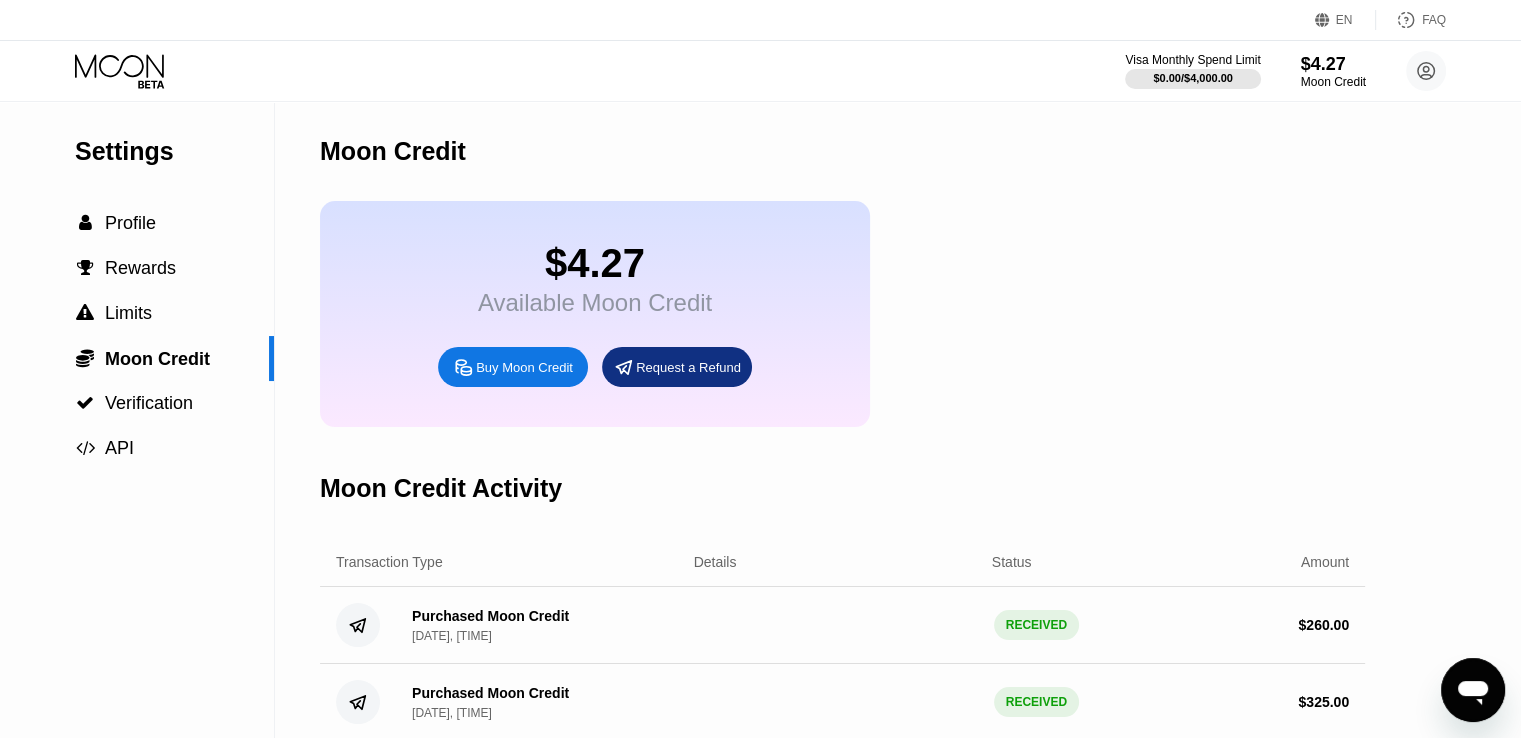 click 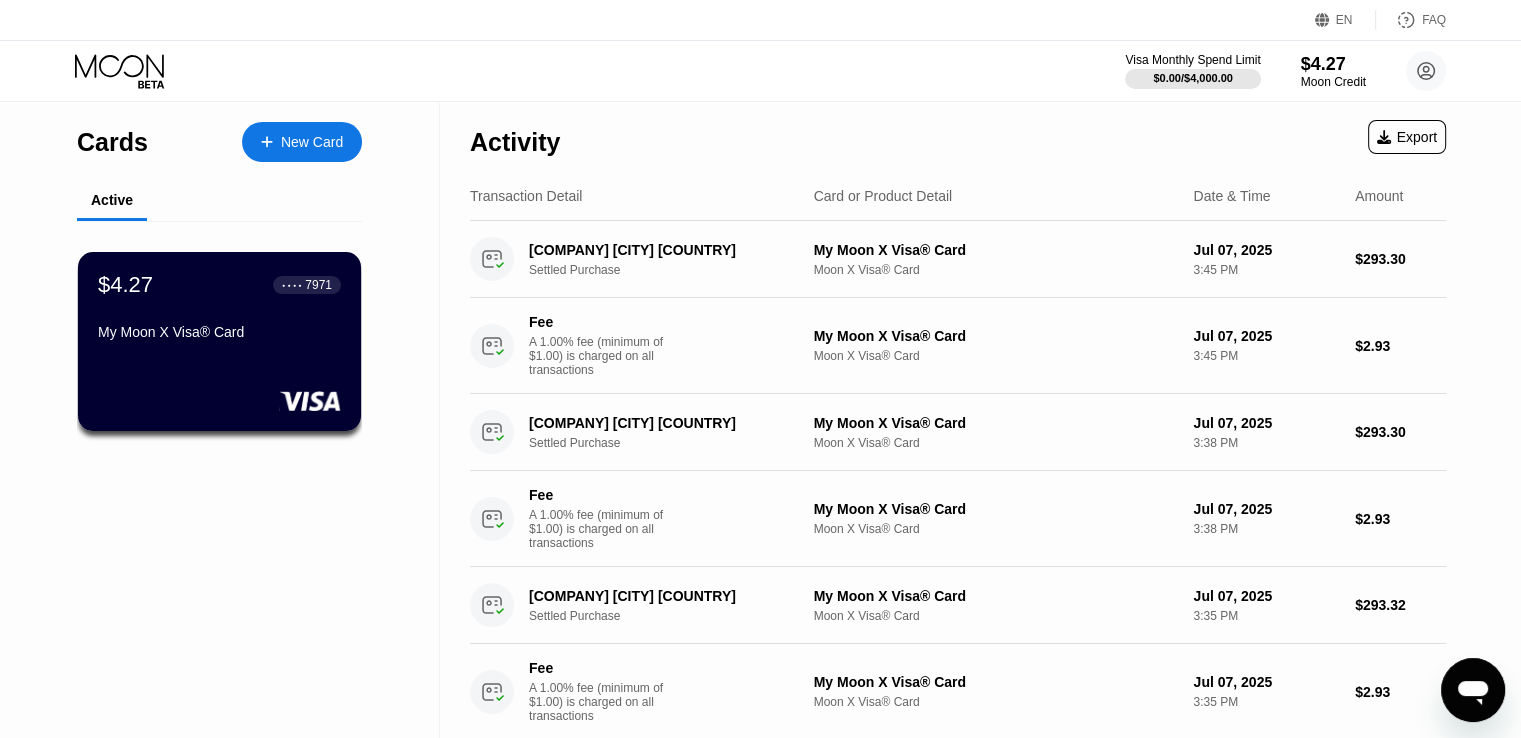 click on "$4.27" at bounding box center [1333, 64] 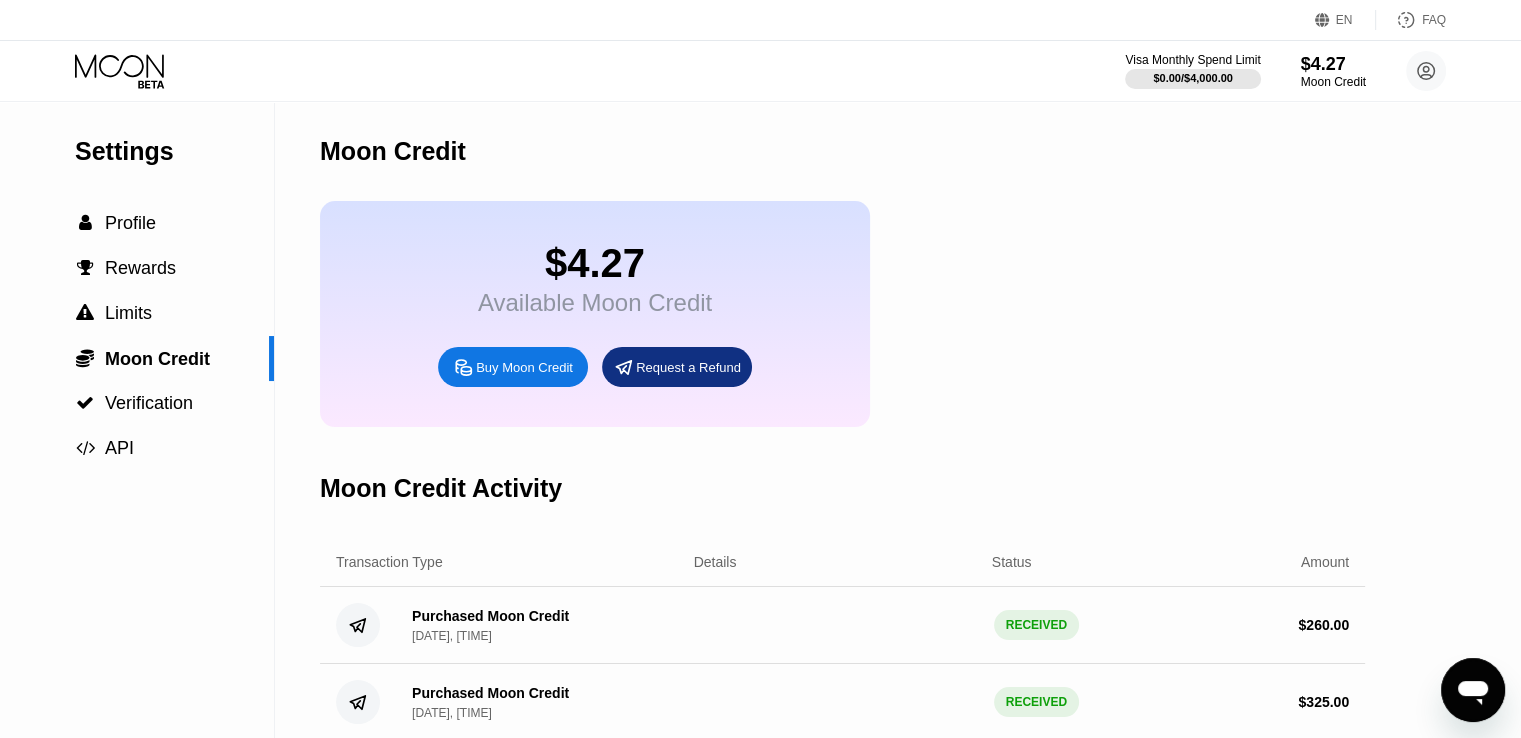 scroll, scrollTop: 300, scrollLeft: 0, axis: vertical 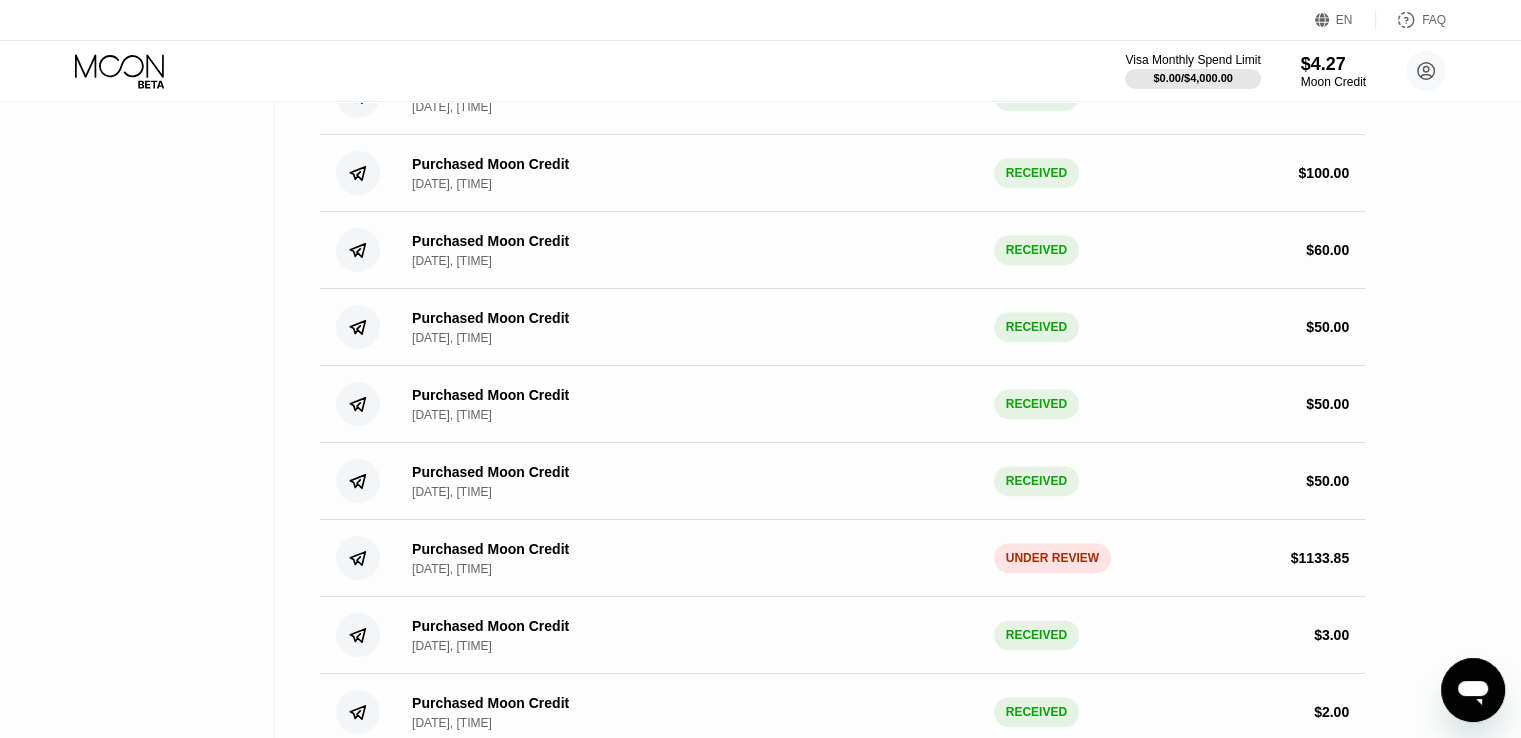 click on "$ 1133.85" at bounding box center (1207, 558) 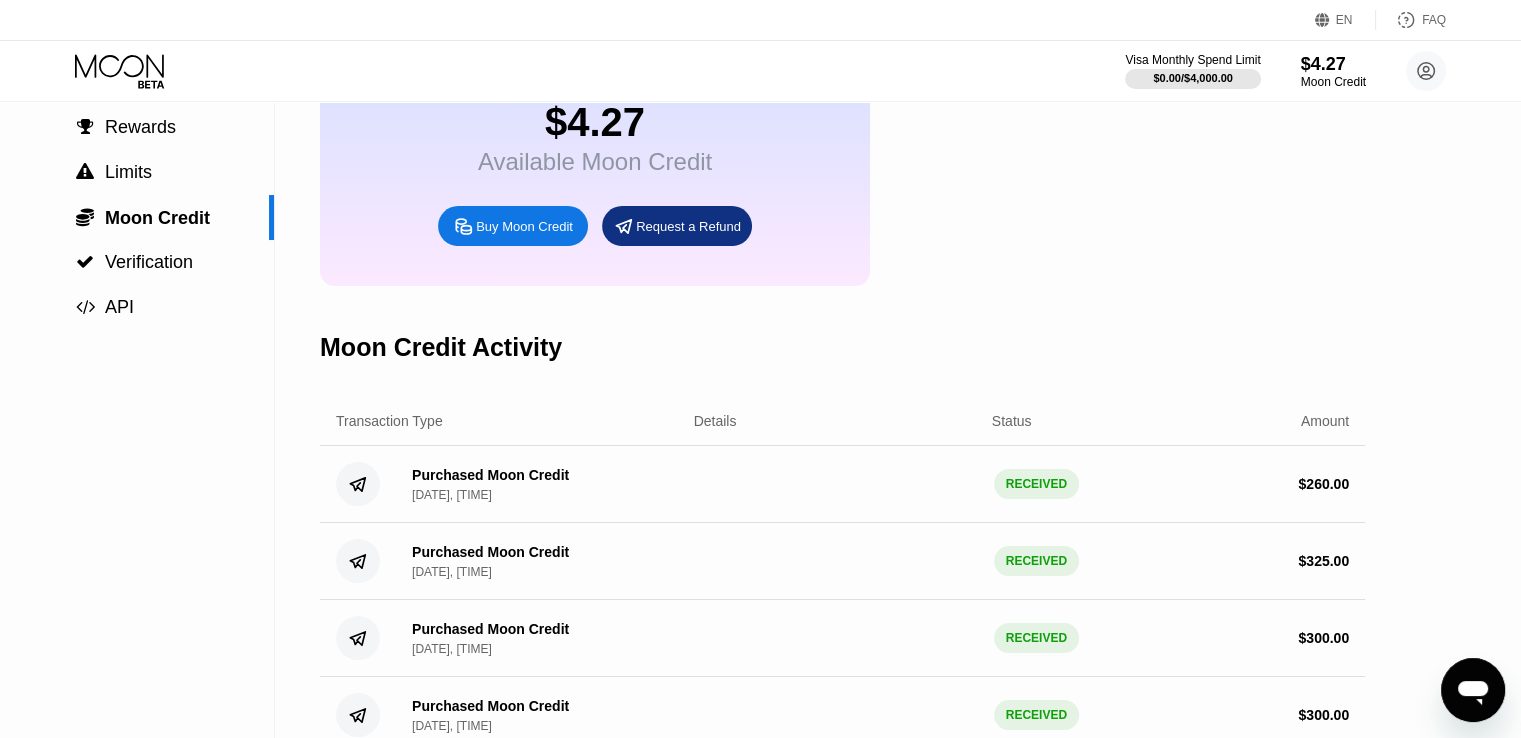 scroll, scrollTop: 0, scrollLeft: 0, axis: both 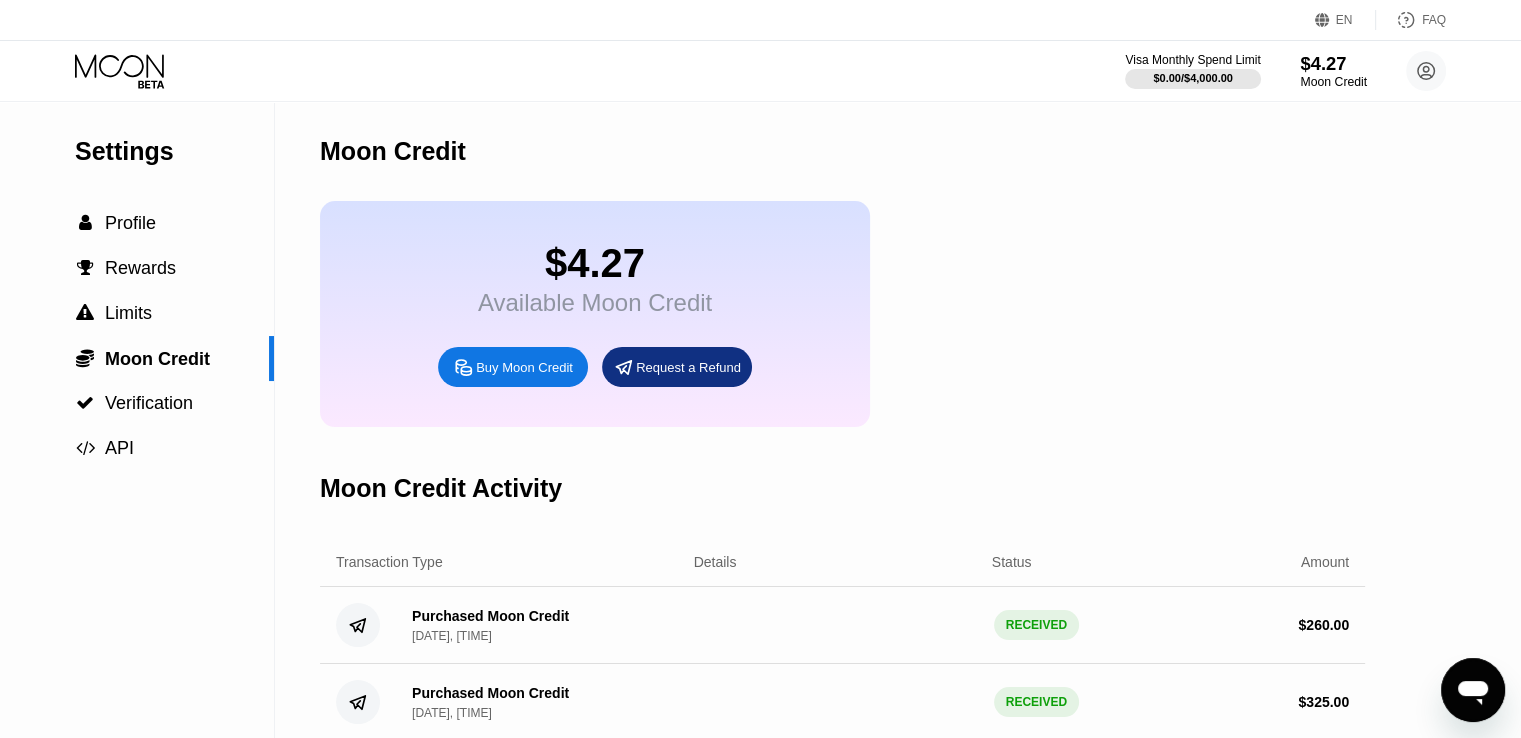 click on "$4.27" at bounding box center (1333, 63) 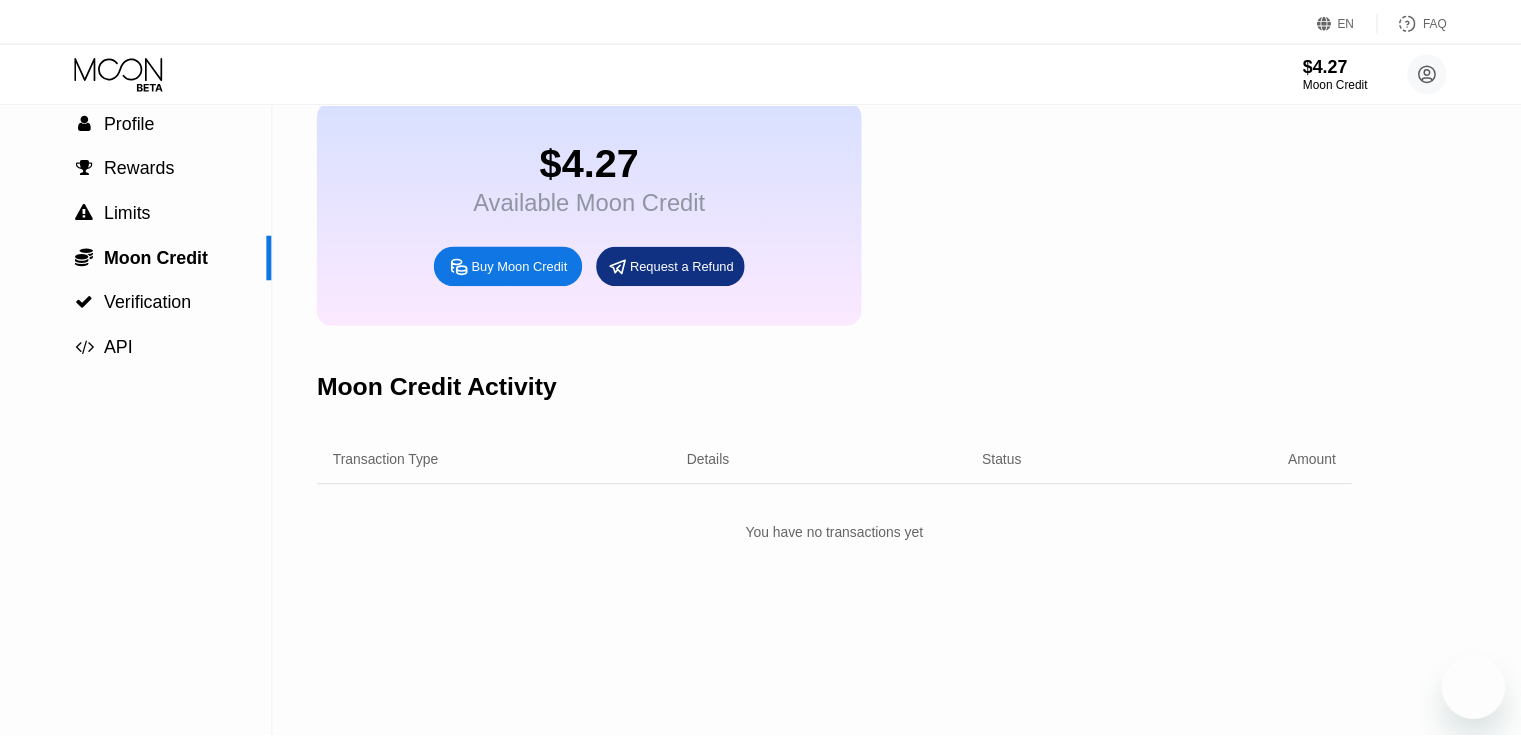 scroll, scrollTop: 0, scrollLeft: 0, axis: both 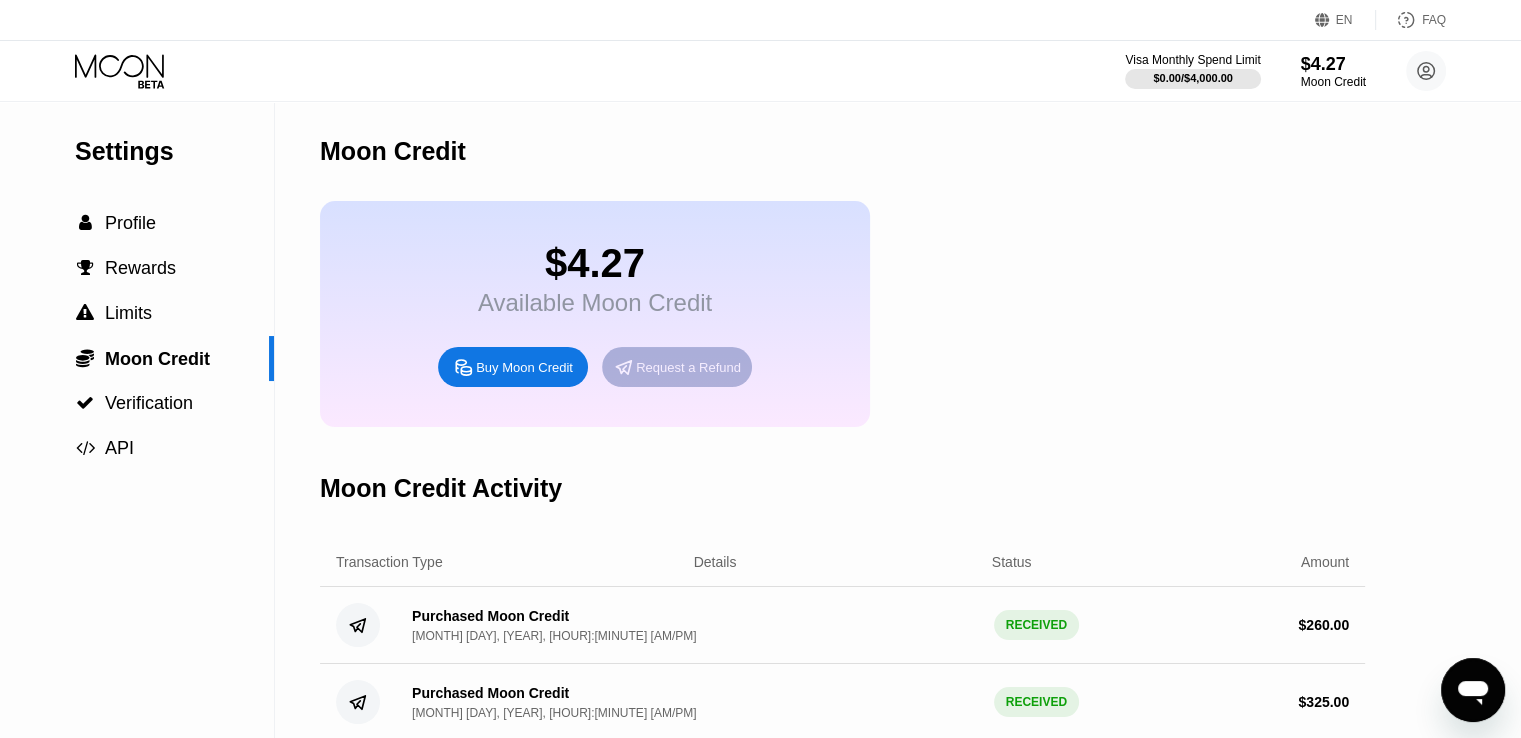 click on "Request a Refund" at bounding box center [688, 367] 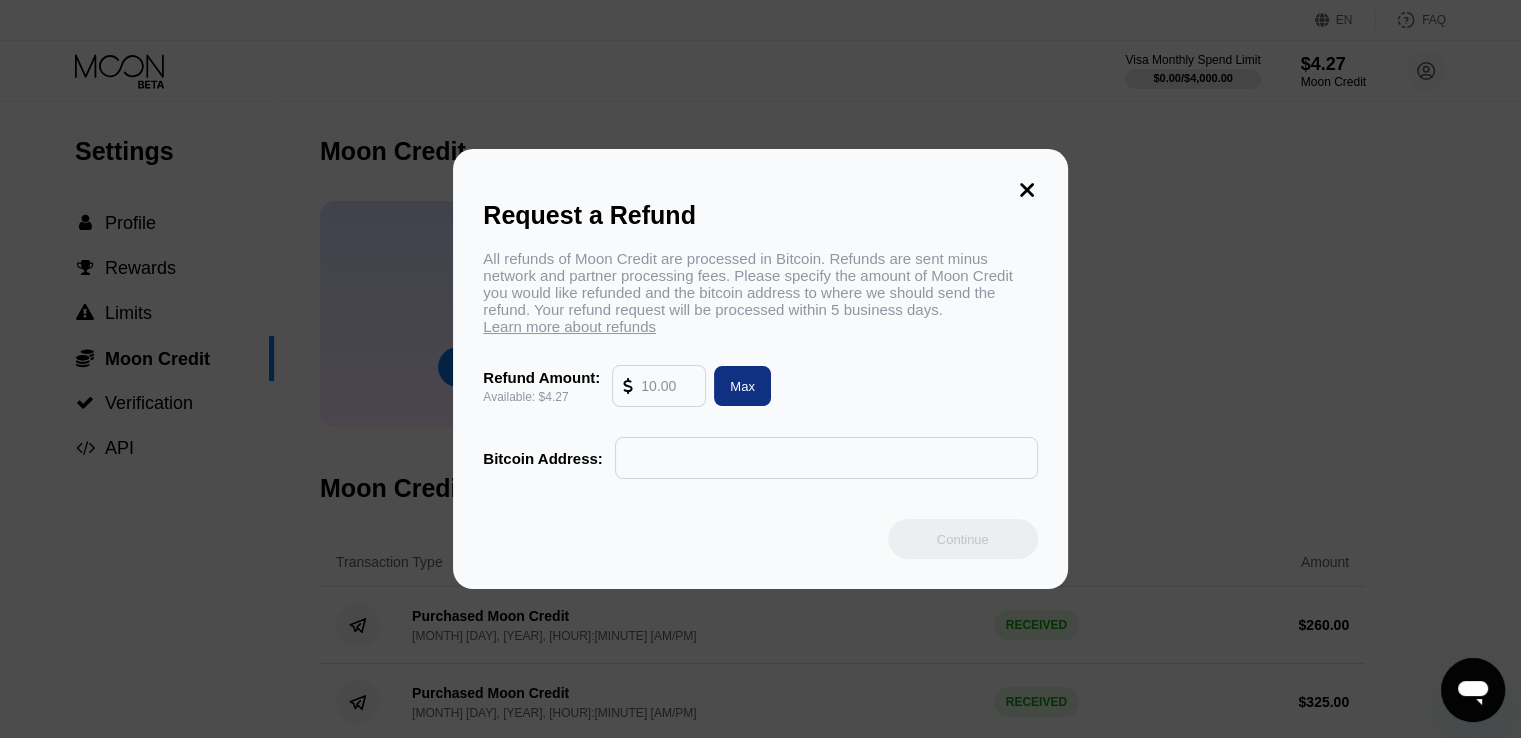 click 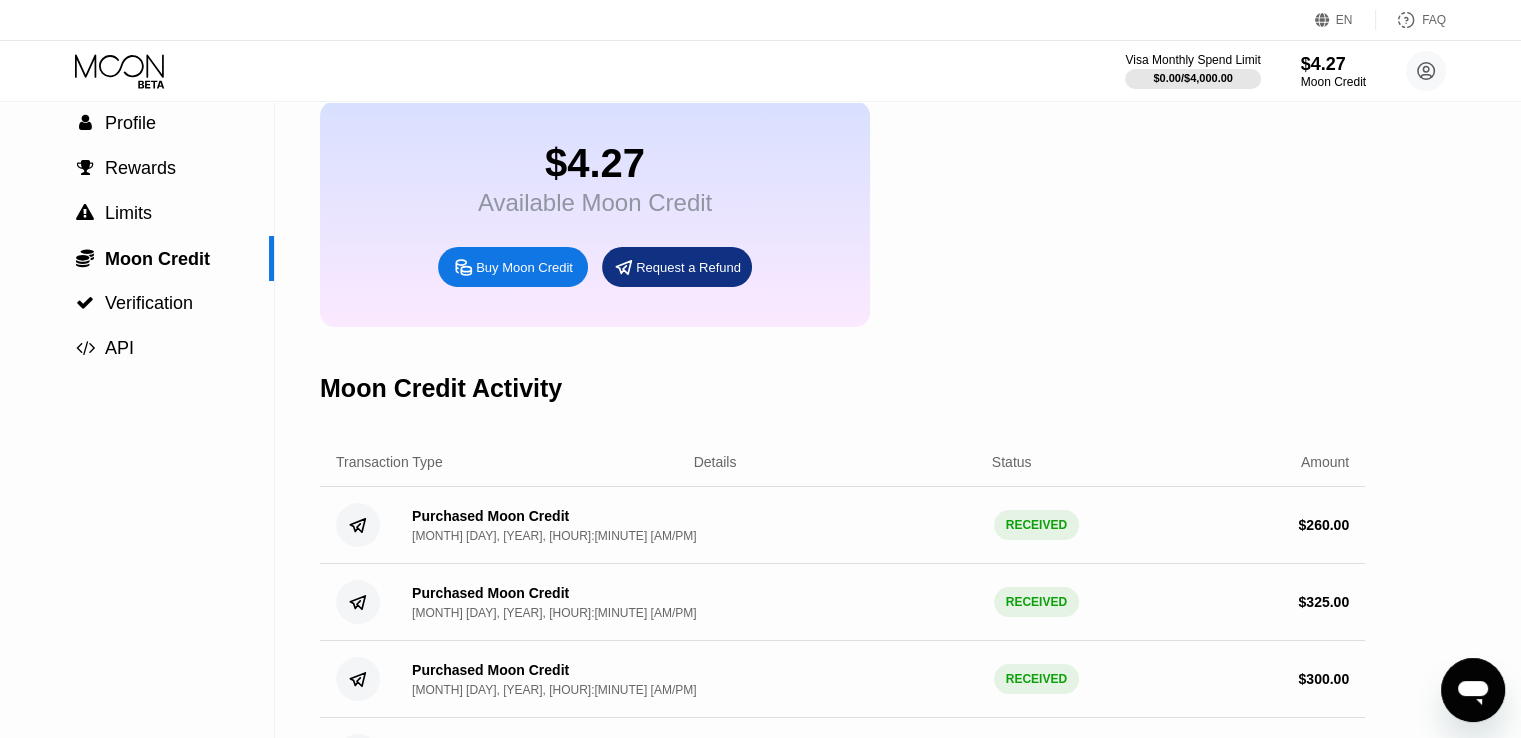 scroll, scrollTop: 0, scrollLeft: 0, axis: both 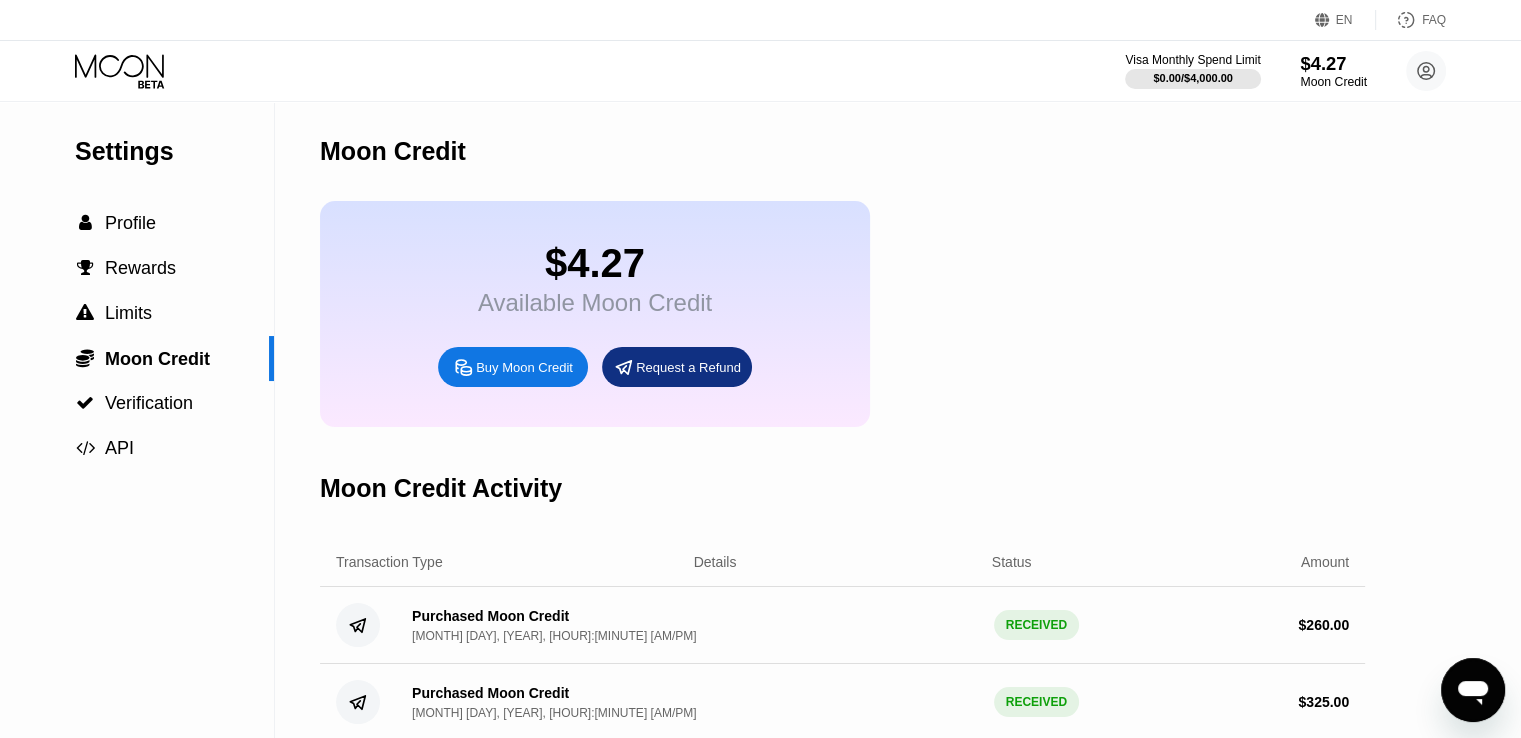 click on "$4.27" at bounding box center [1333, 63] 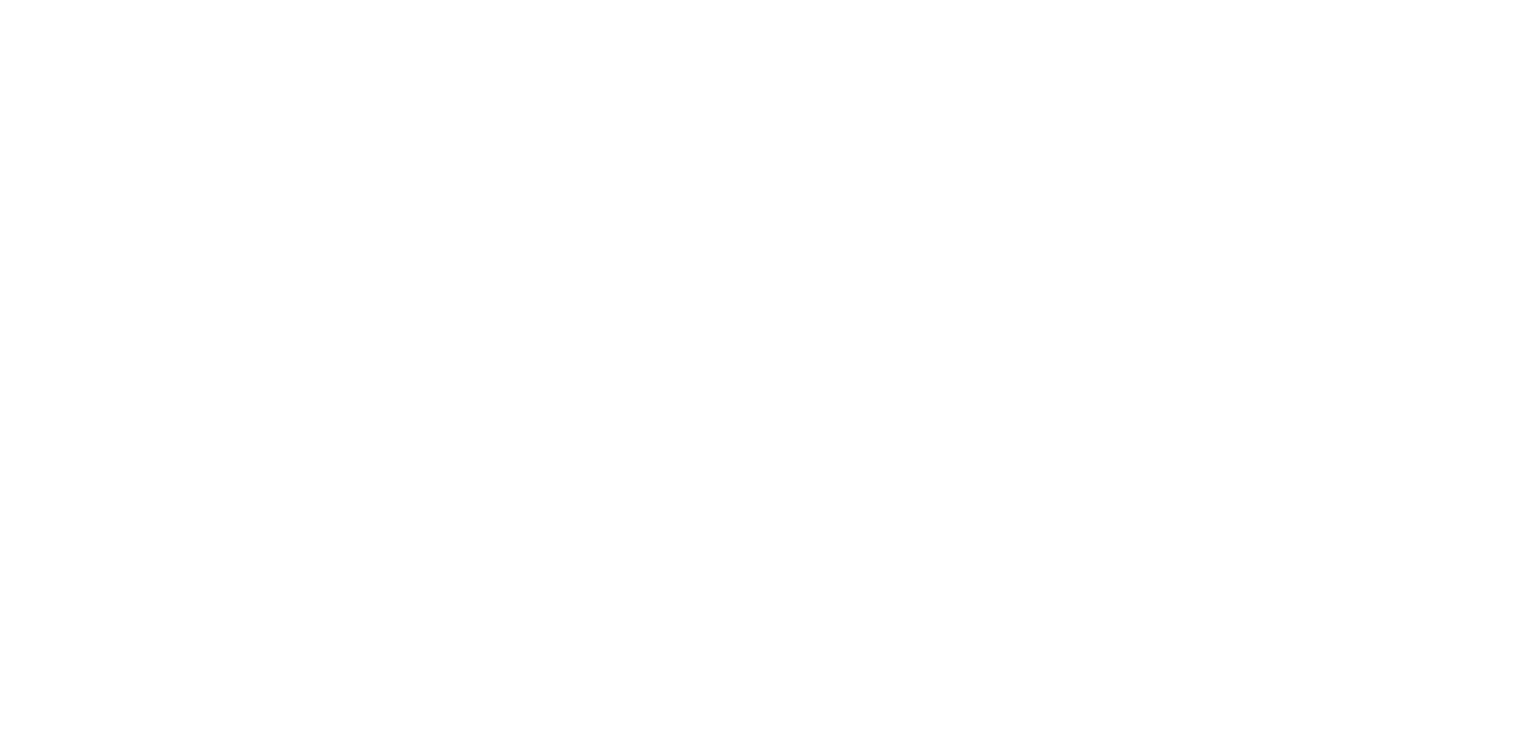 scroll, scrollTop: 0, scrollLeft: 0, axis: both 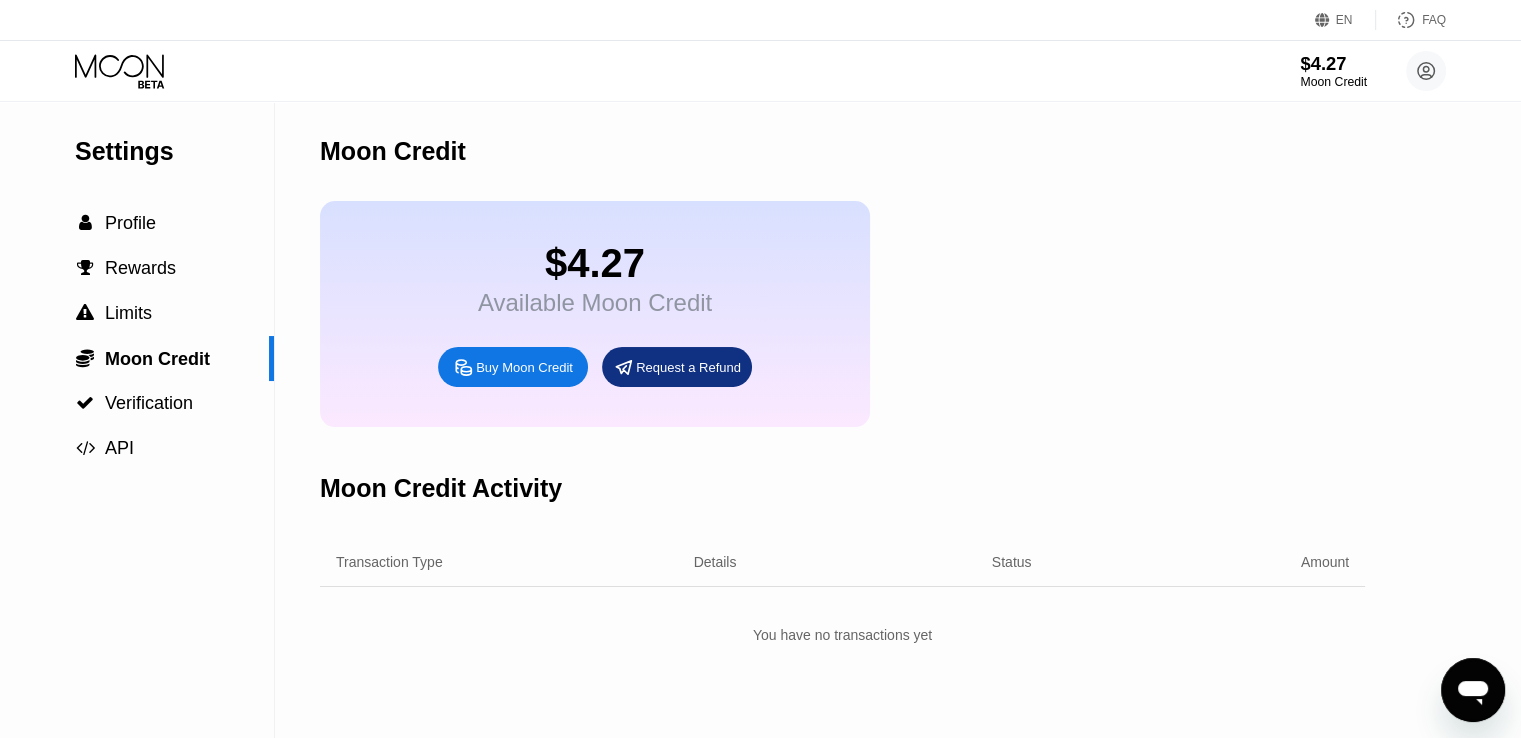 click on "$4.27" at bounding box center (1333, 63) 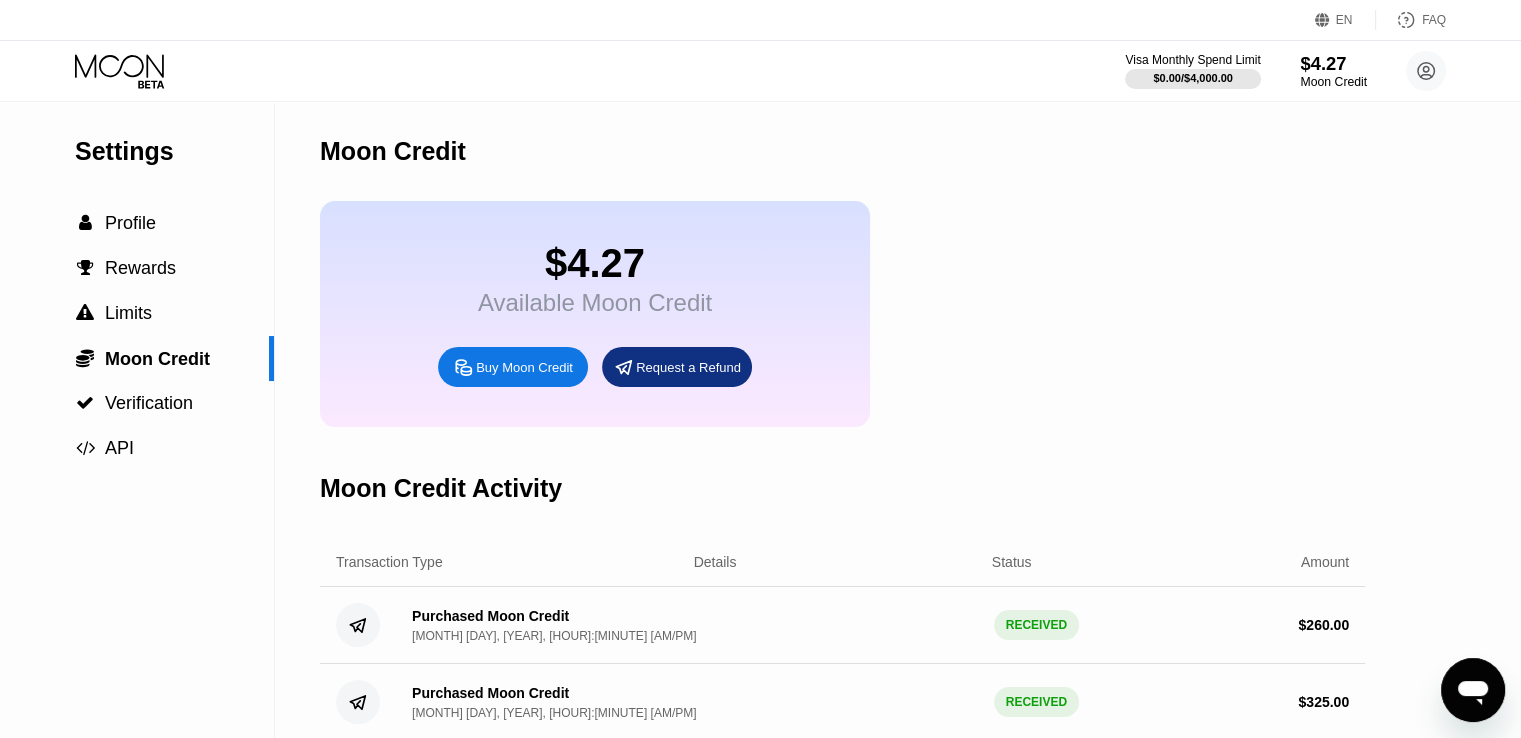 click on "Moon Credit" at bounding box center [1333, 82] 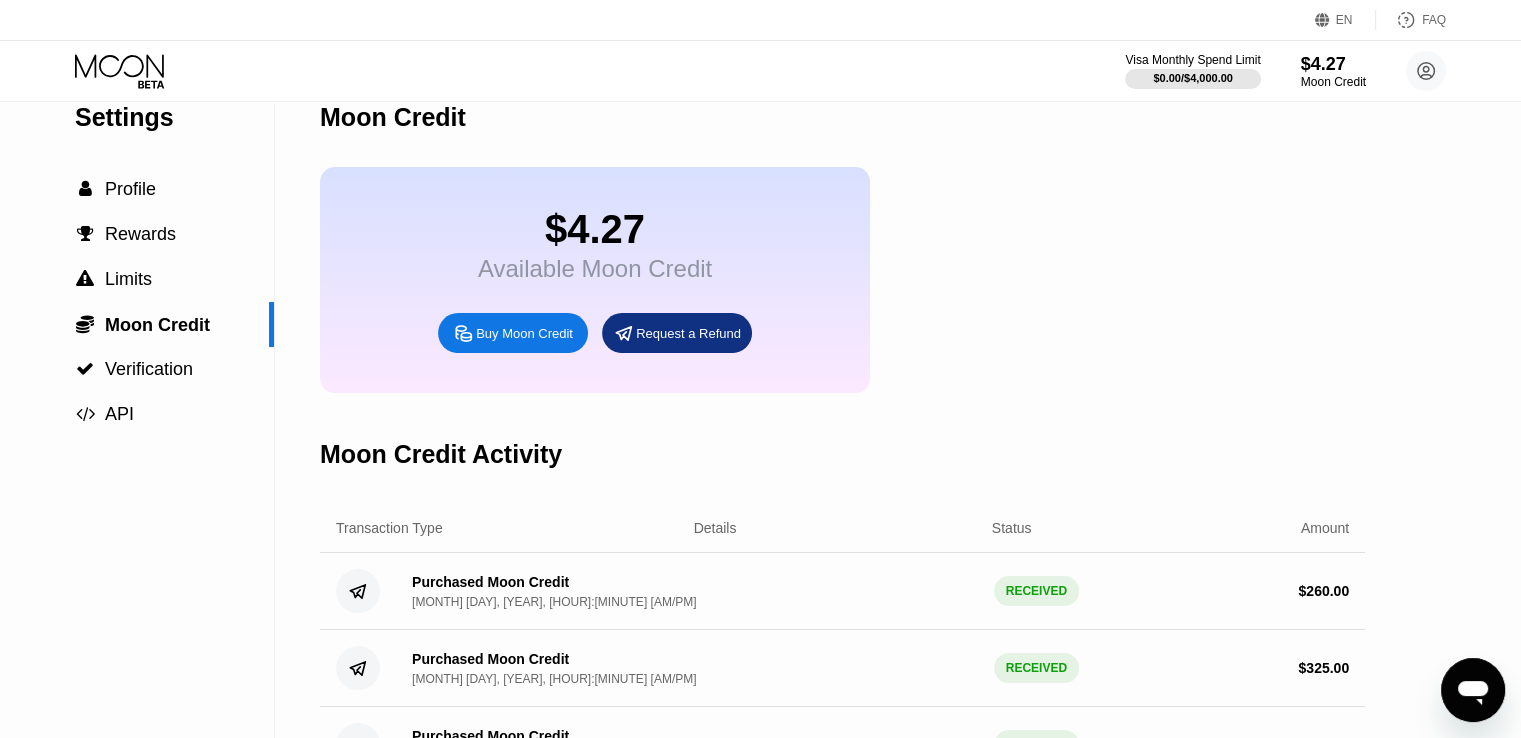 scroll, scrollTop: 0, scrollLeft: 0, axis: both 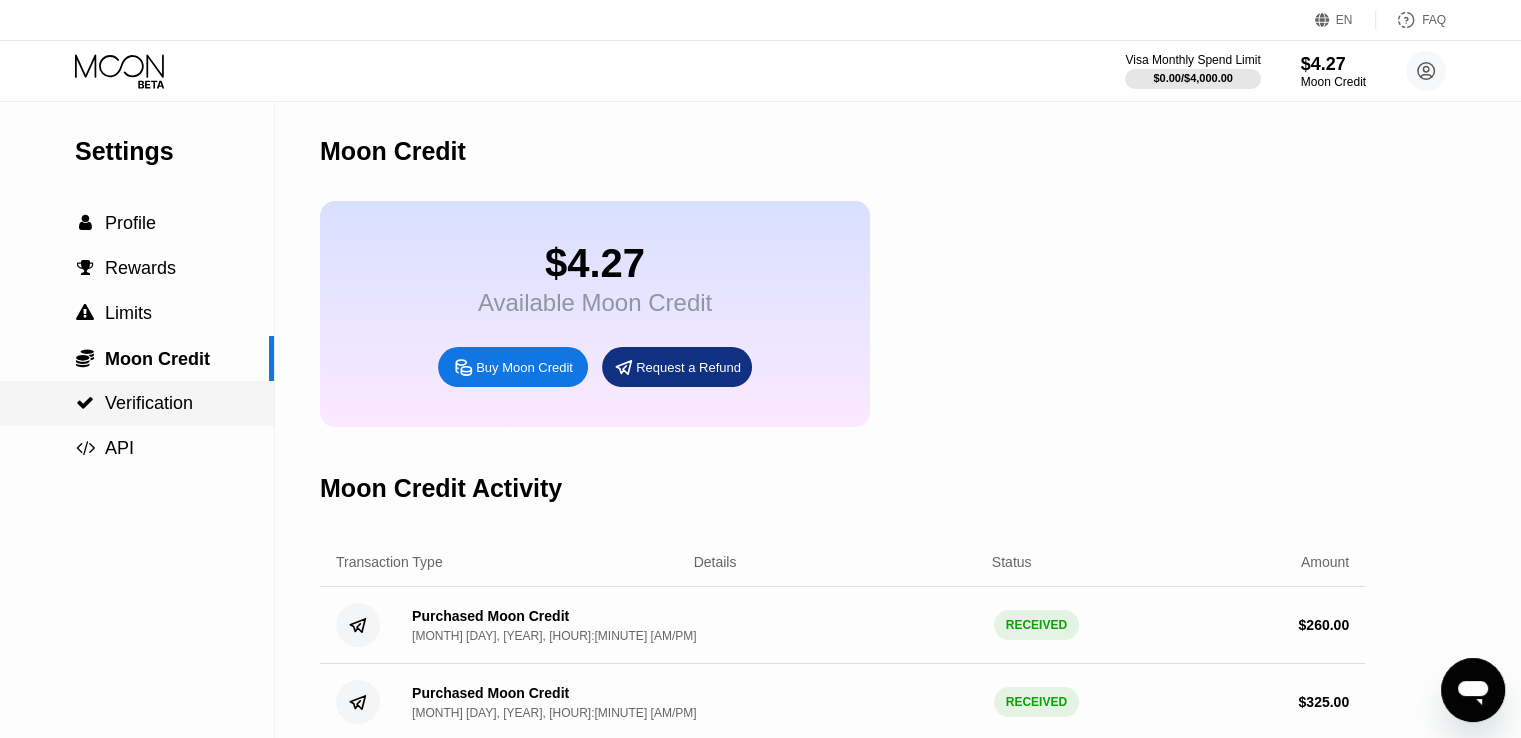 click on "Verification" at bounding box center [149, 403] 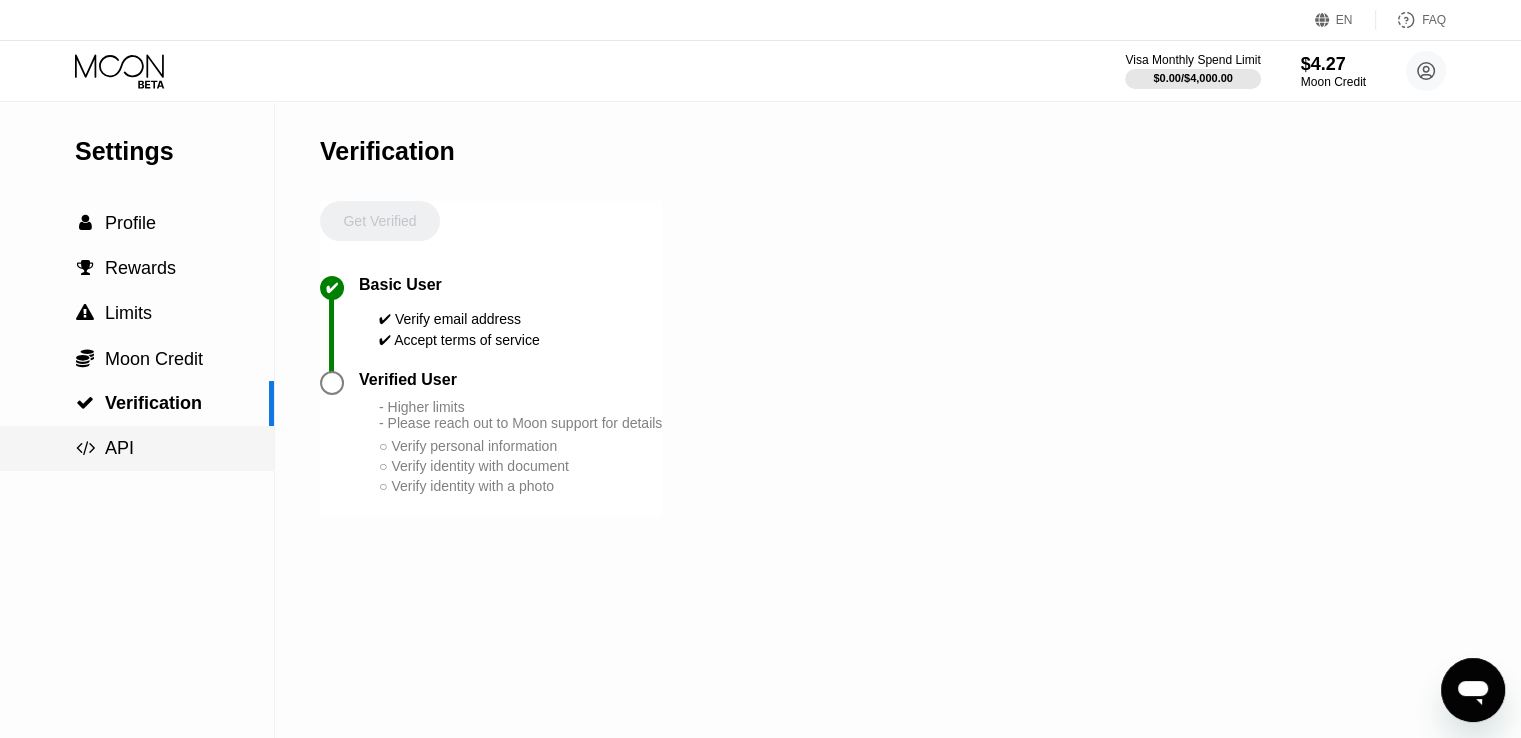 click on "API" at bounding box center (119, 448) 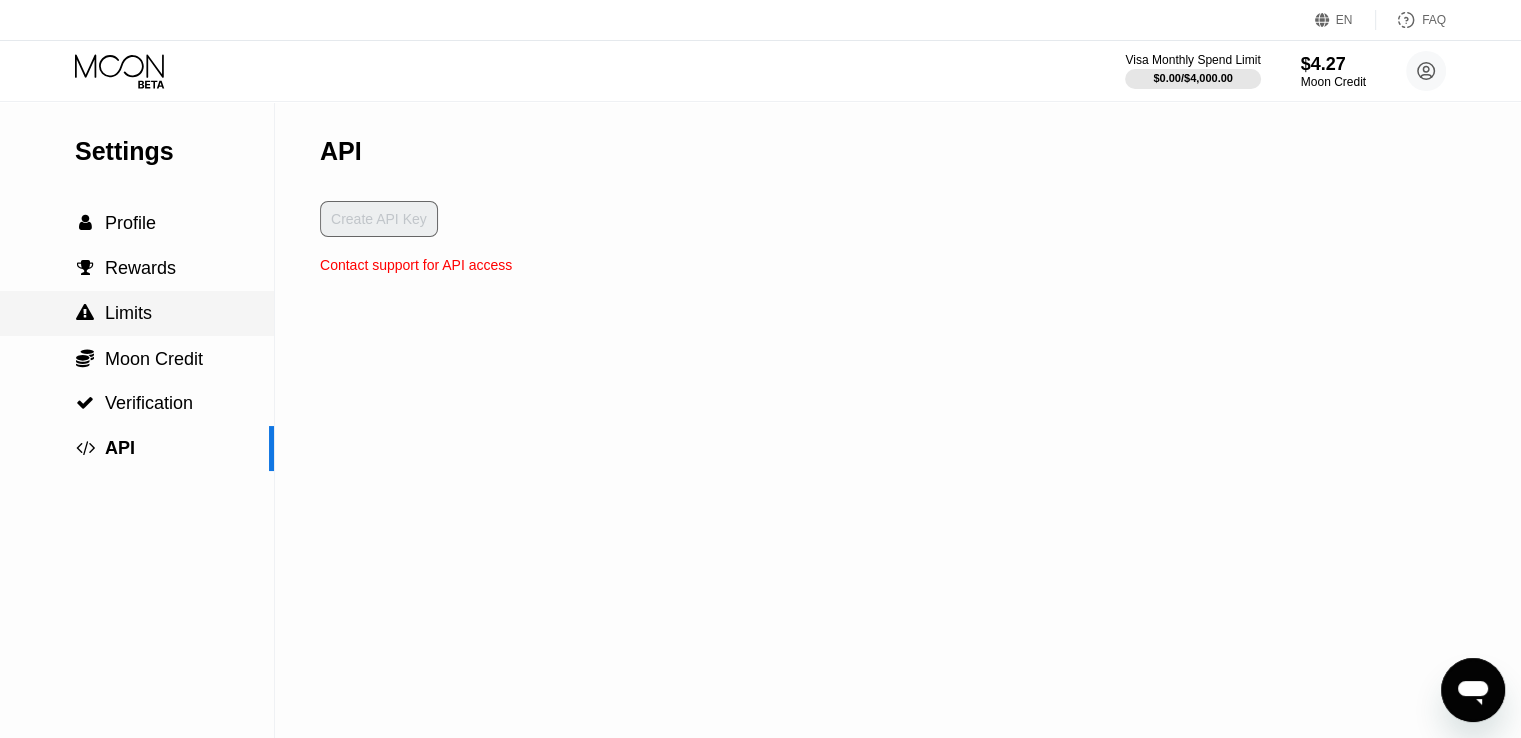 click on " Limits" at bounding box center (137, 313) 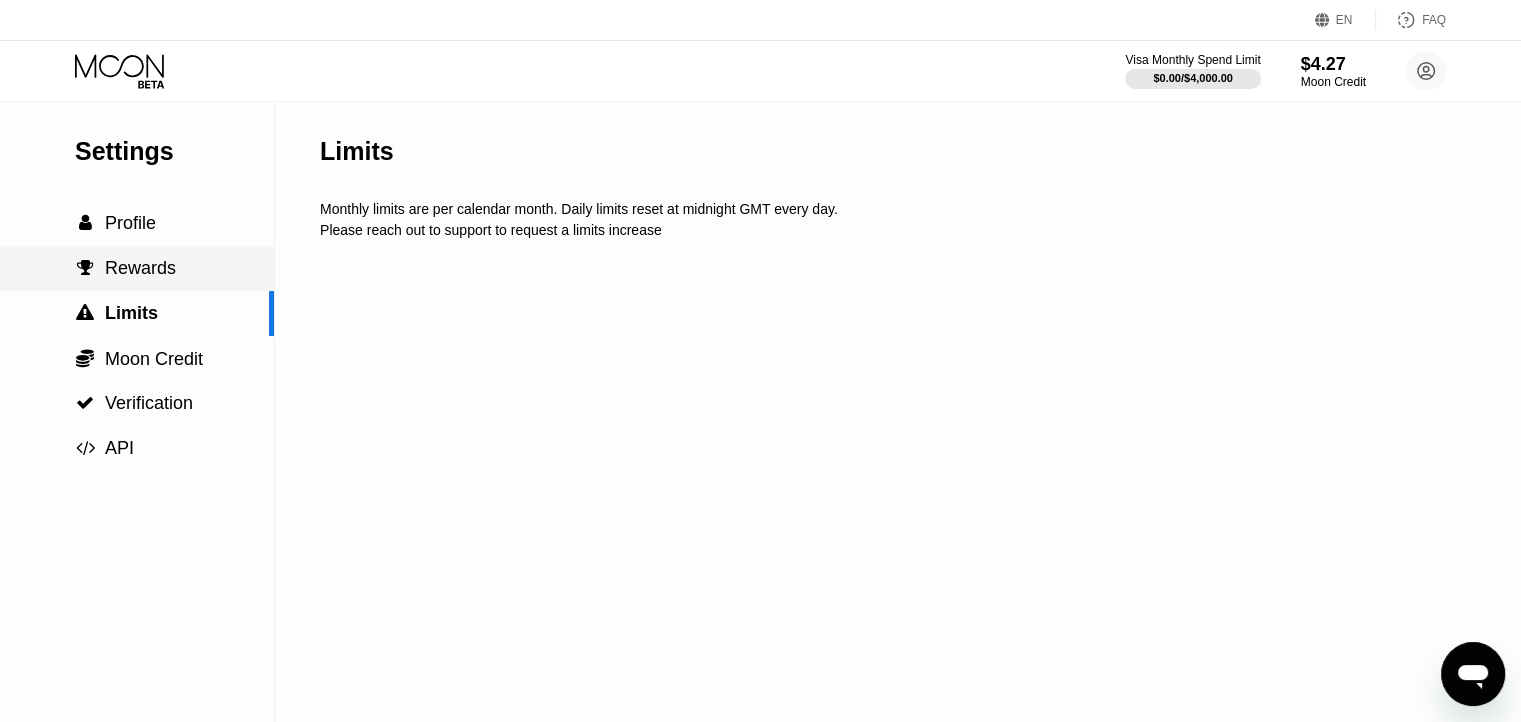 click on "Rewards" at bounding box center [140, 268] 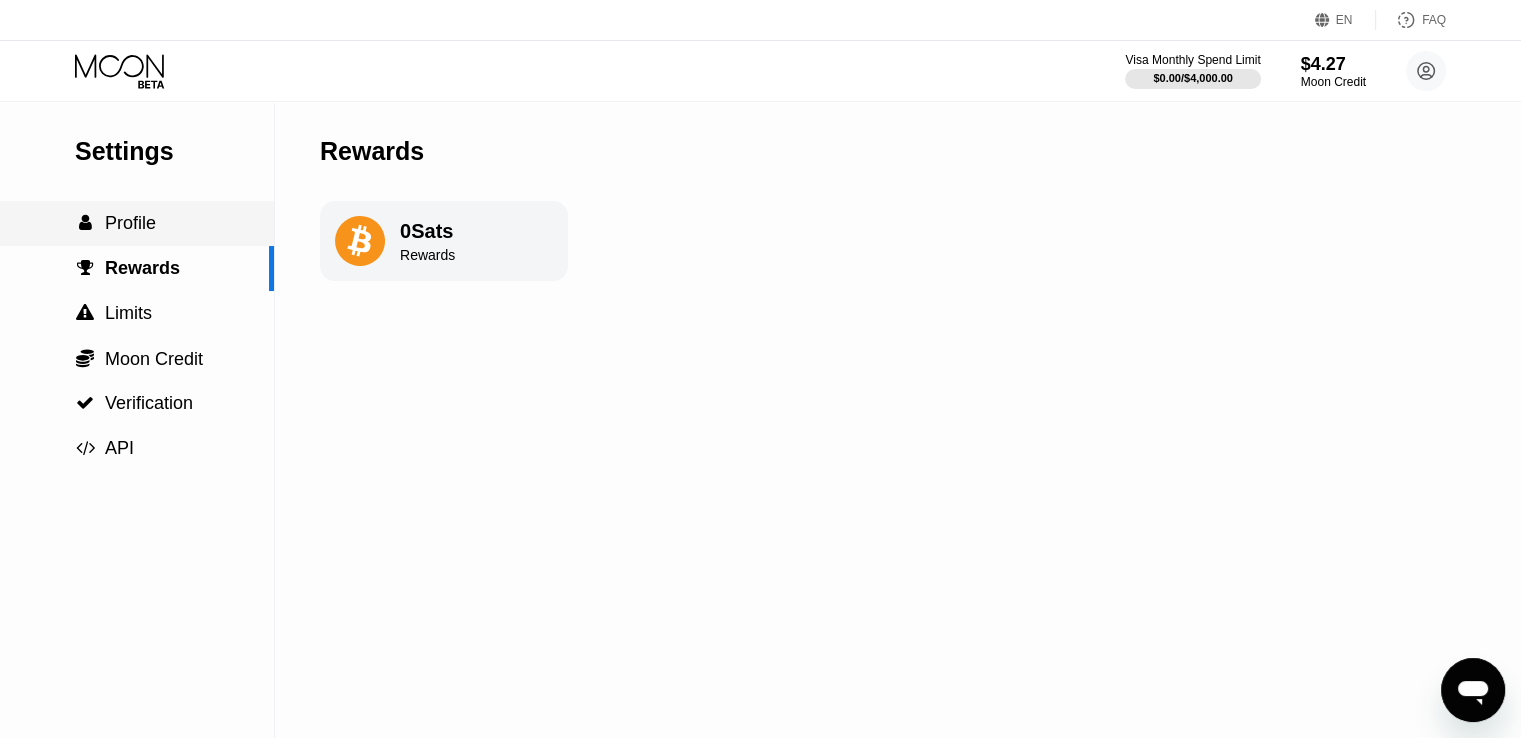click on "Profile" at bounding box center [130, 223] 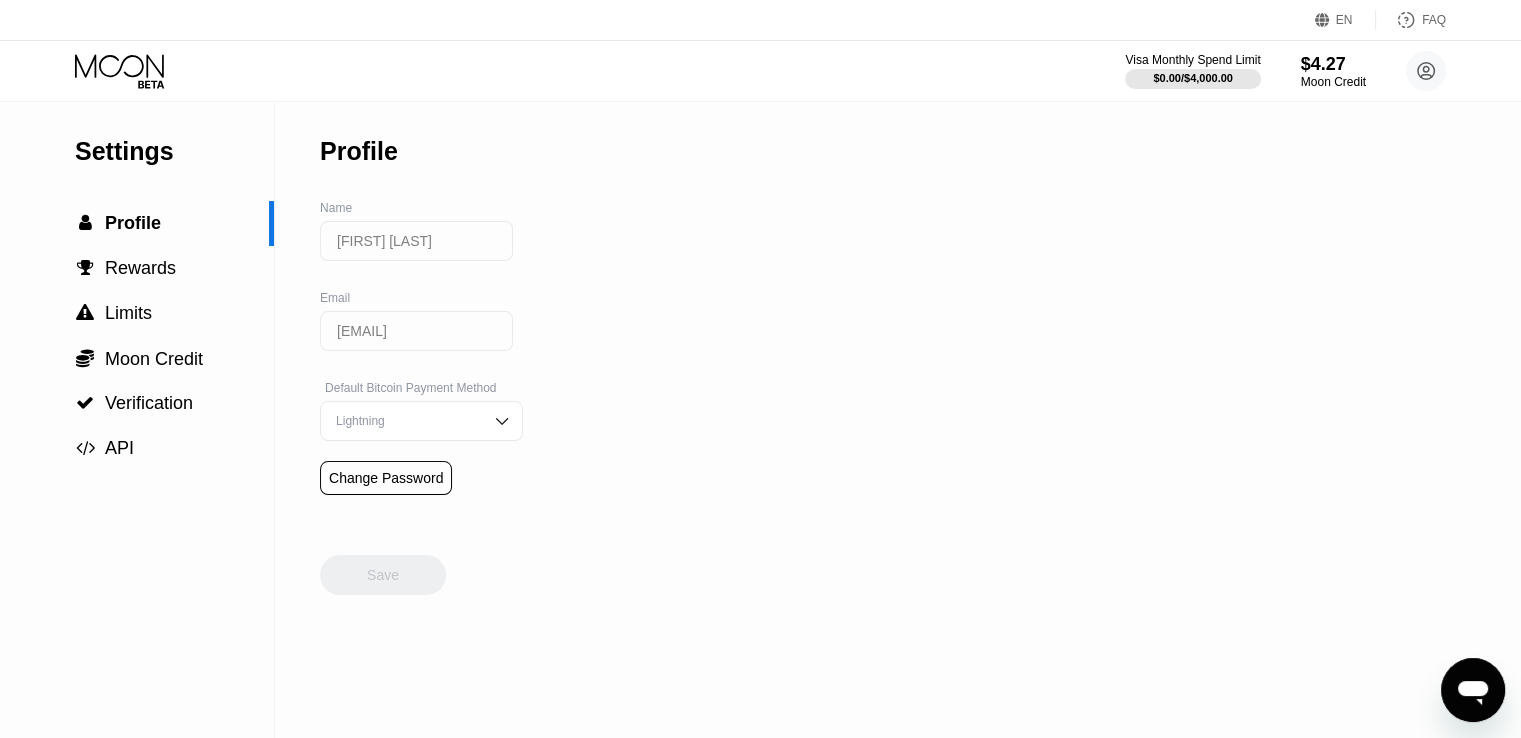 click 